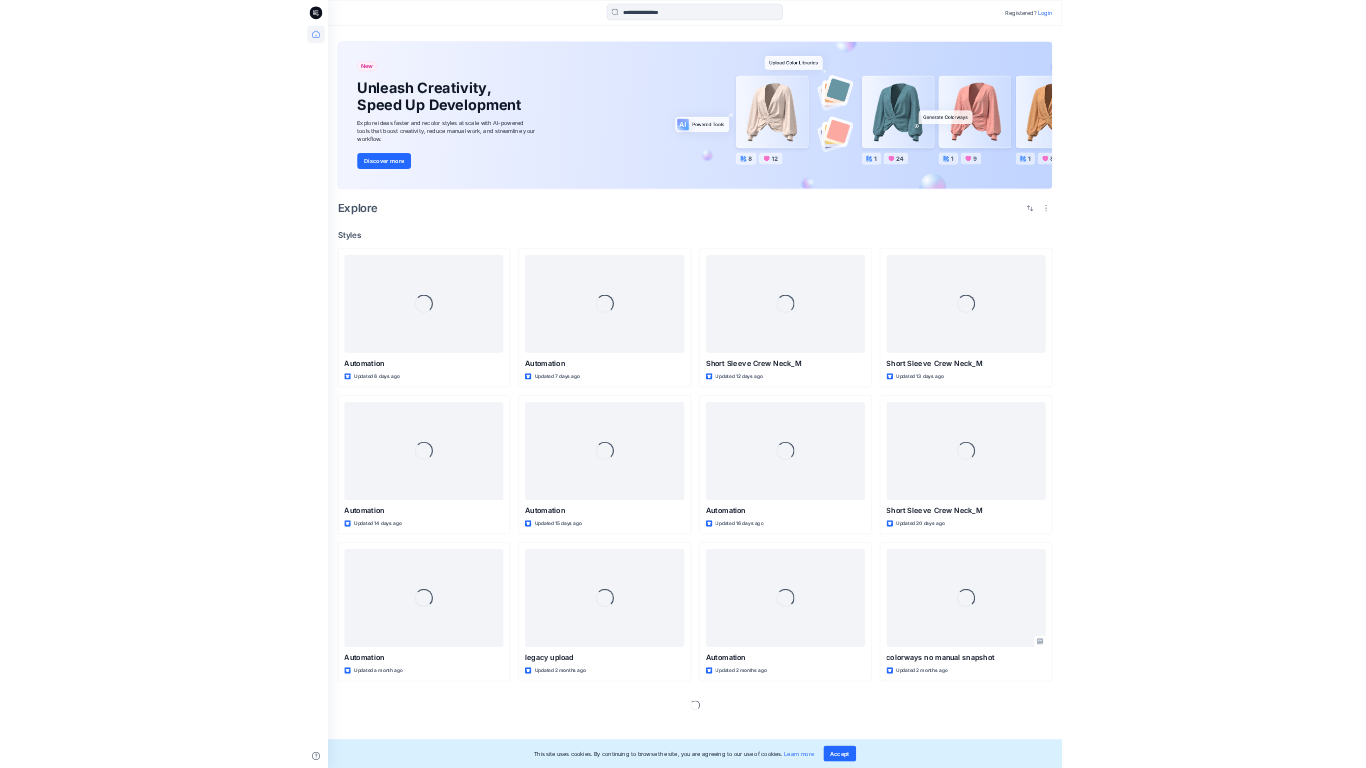 scroll, scrollTop: 0, scrollLeft: 0, axis: both 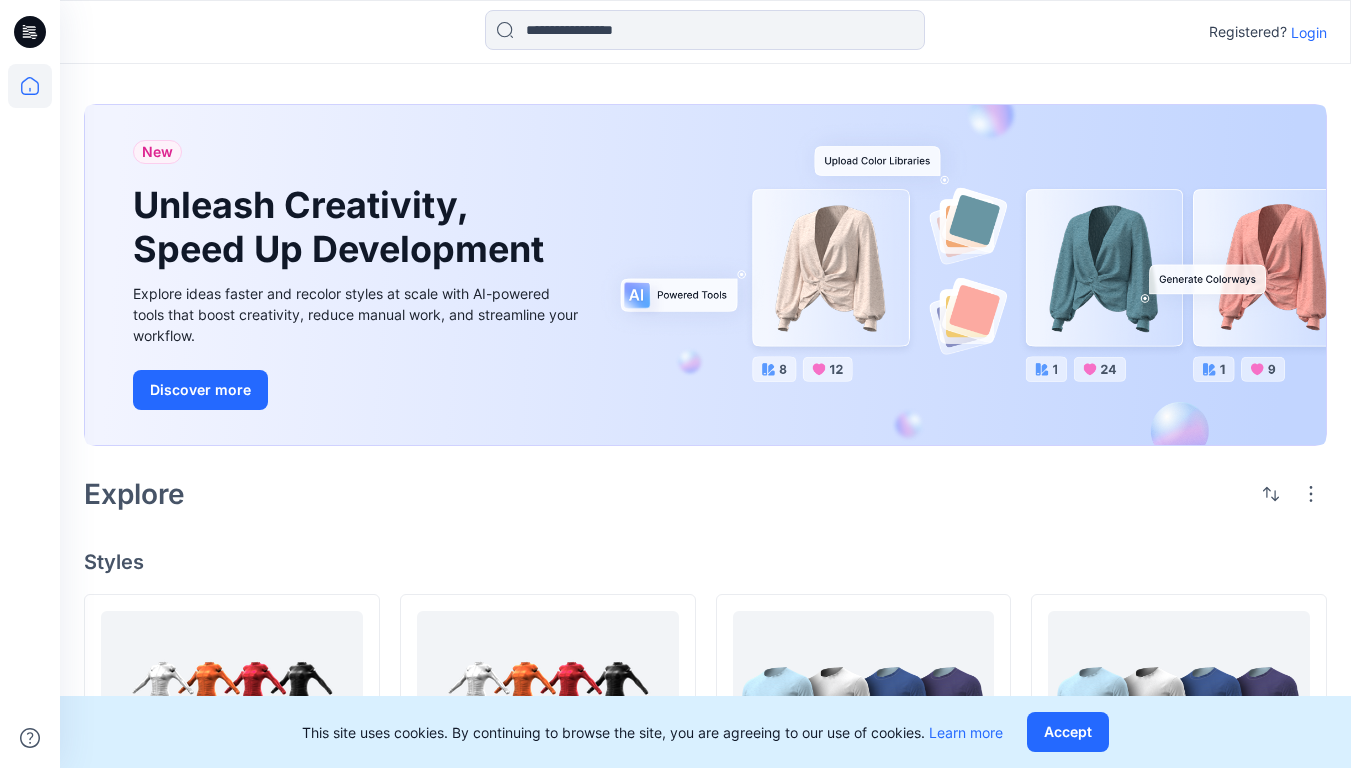 click on "Login" at bounding box center [1309, 32] 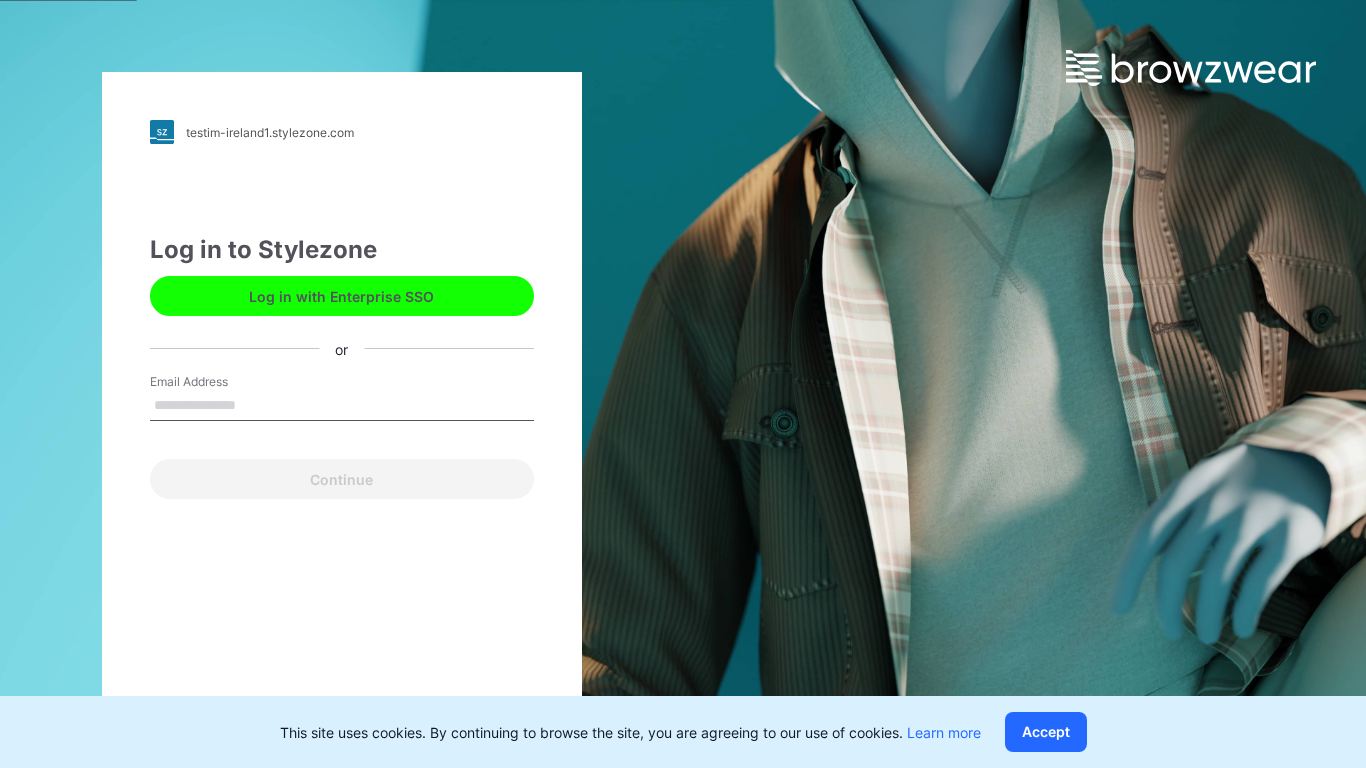 click on "Email Address" at bounding box center (342, 406) 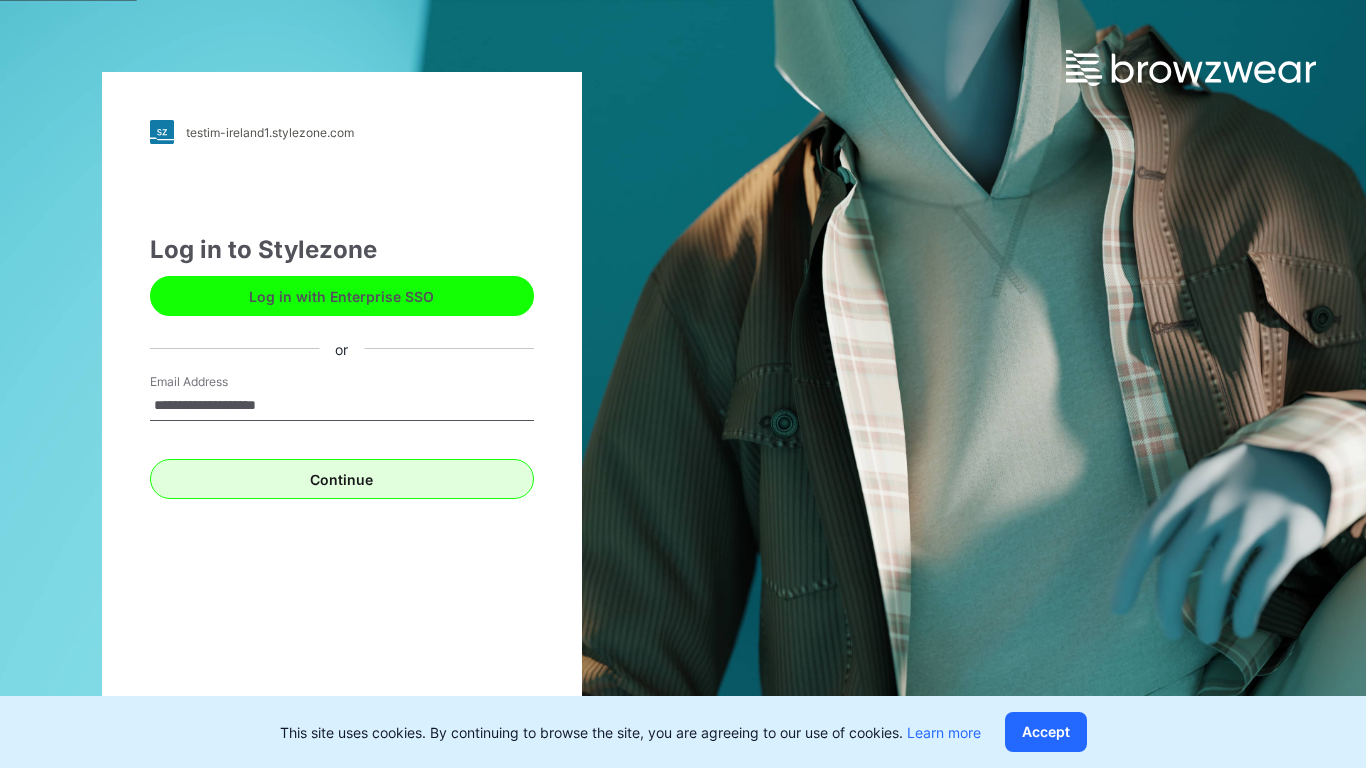 type on "**********" 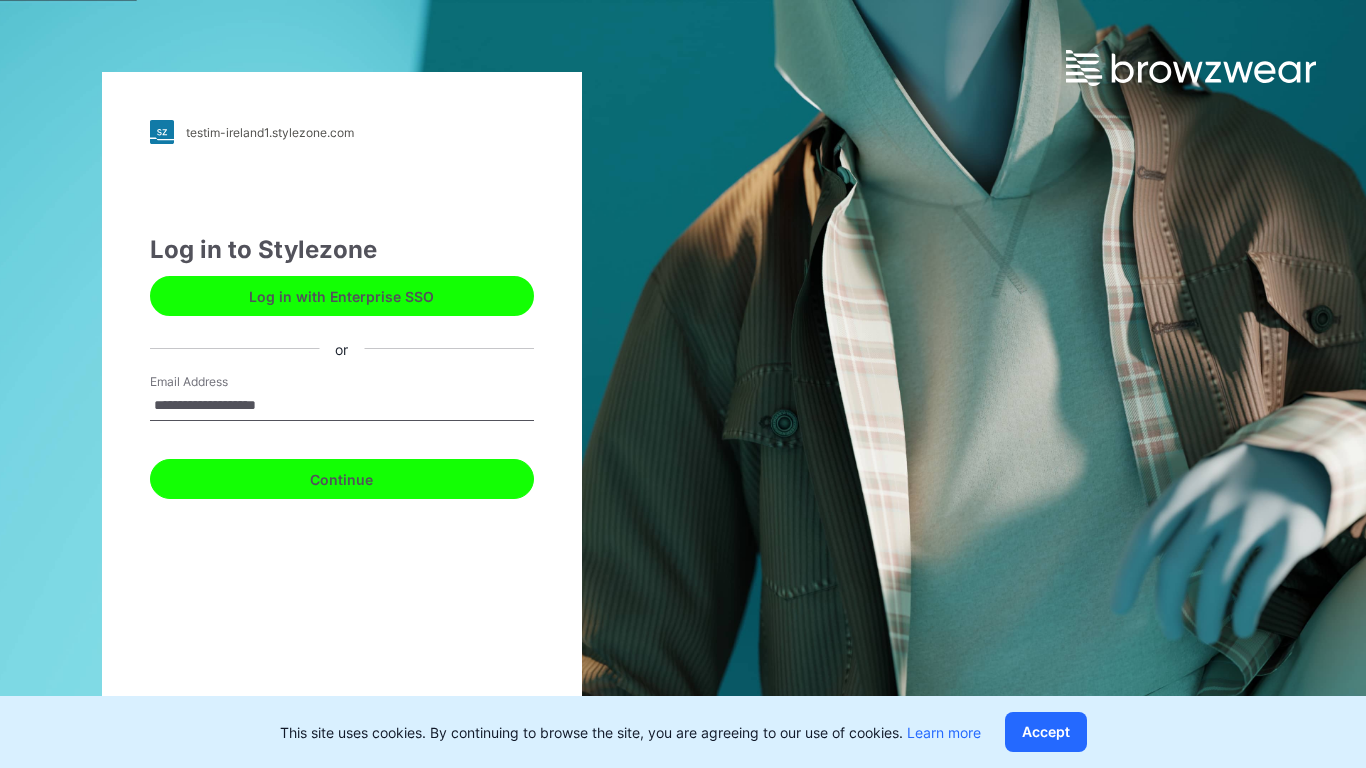 click on "Continue" at bounding box center [342, 479] 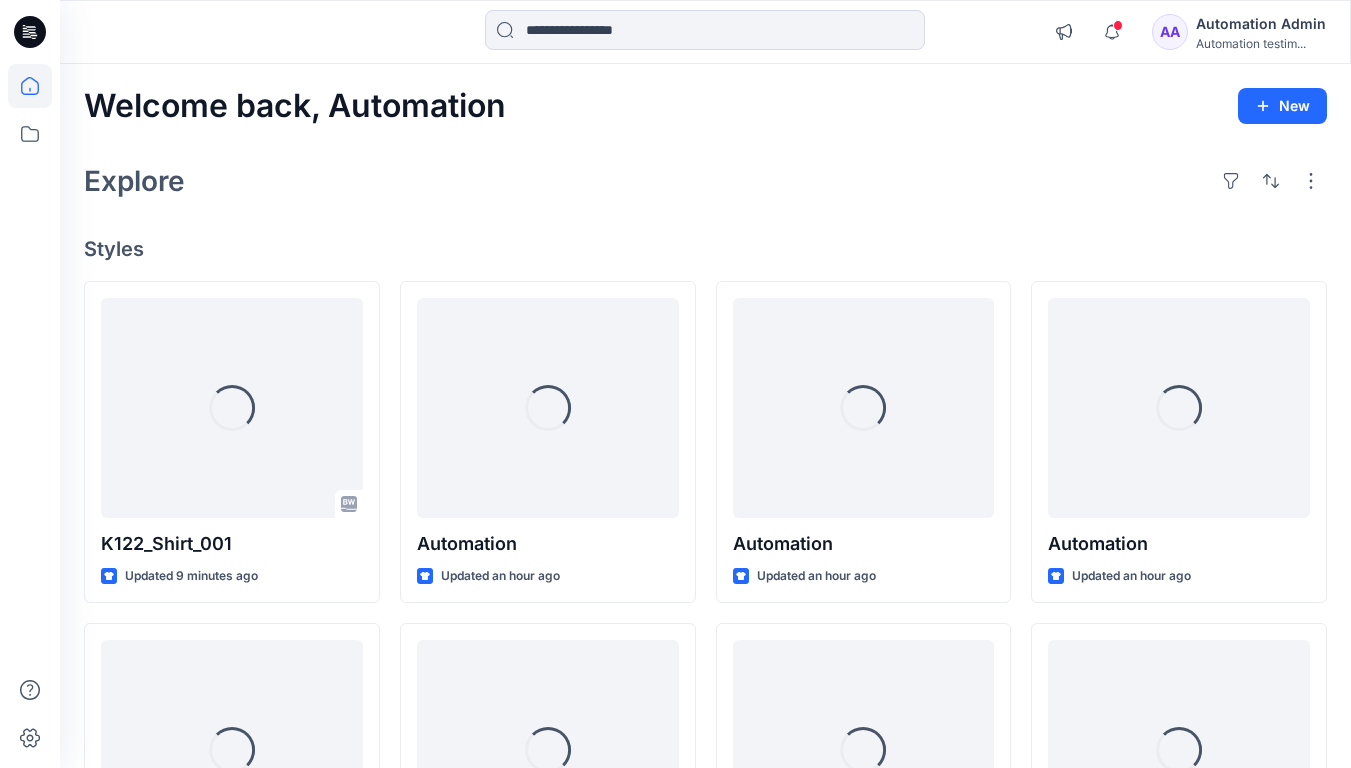 scroll, scrollTop: 0, scrollLeft: 0, axis: both 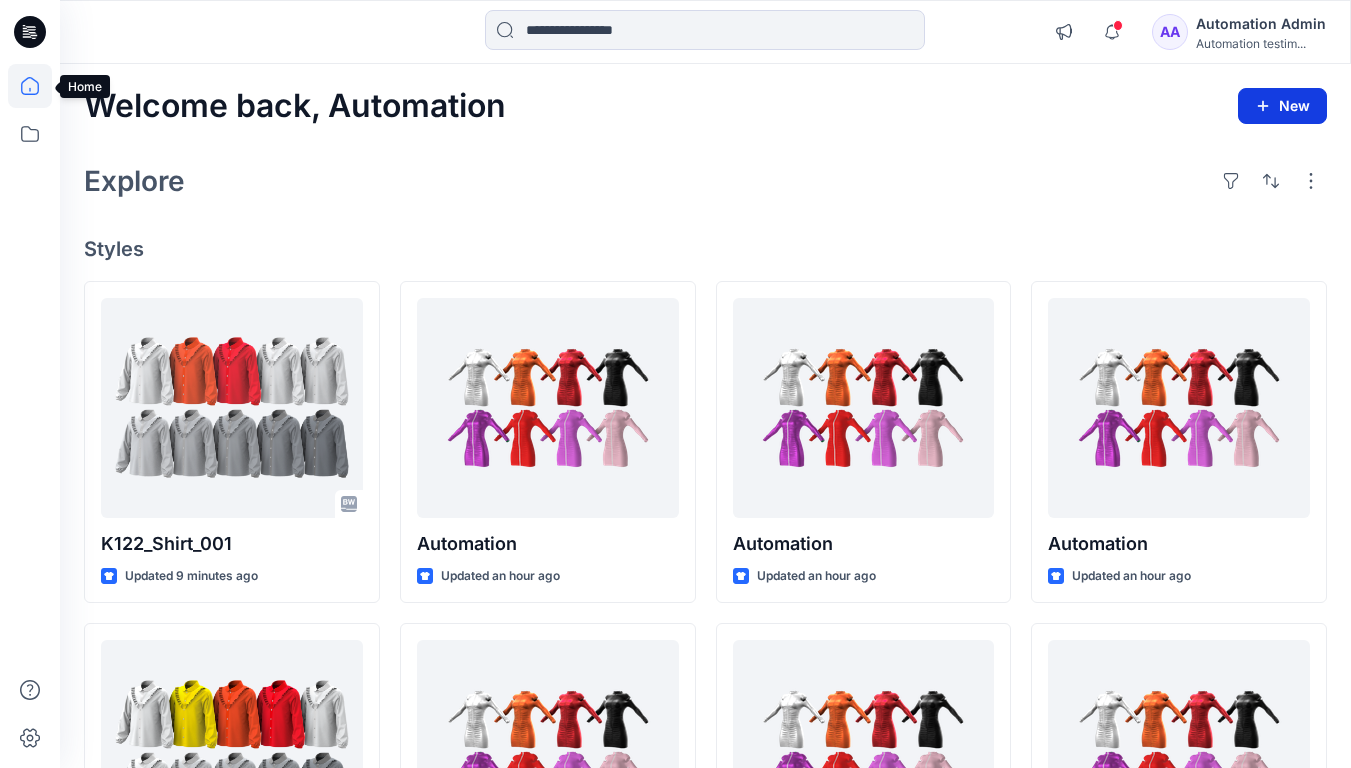 click on "New" at bounding box center [1282, 106] 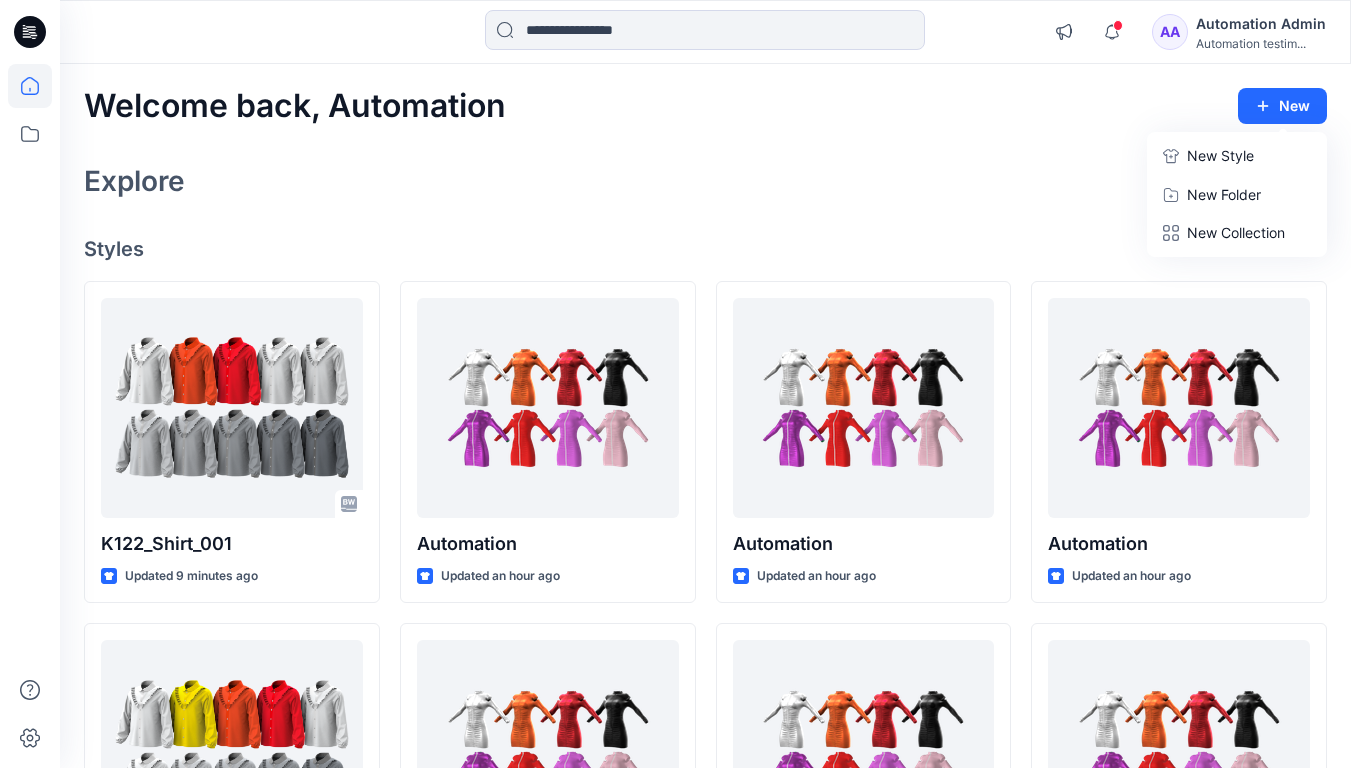 click on "New Style" at bounding box center (1220, 156) 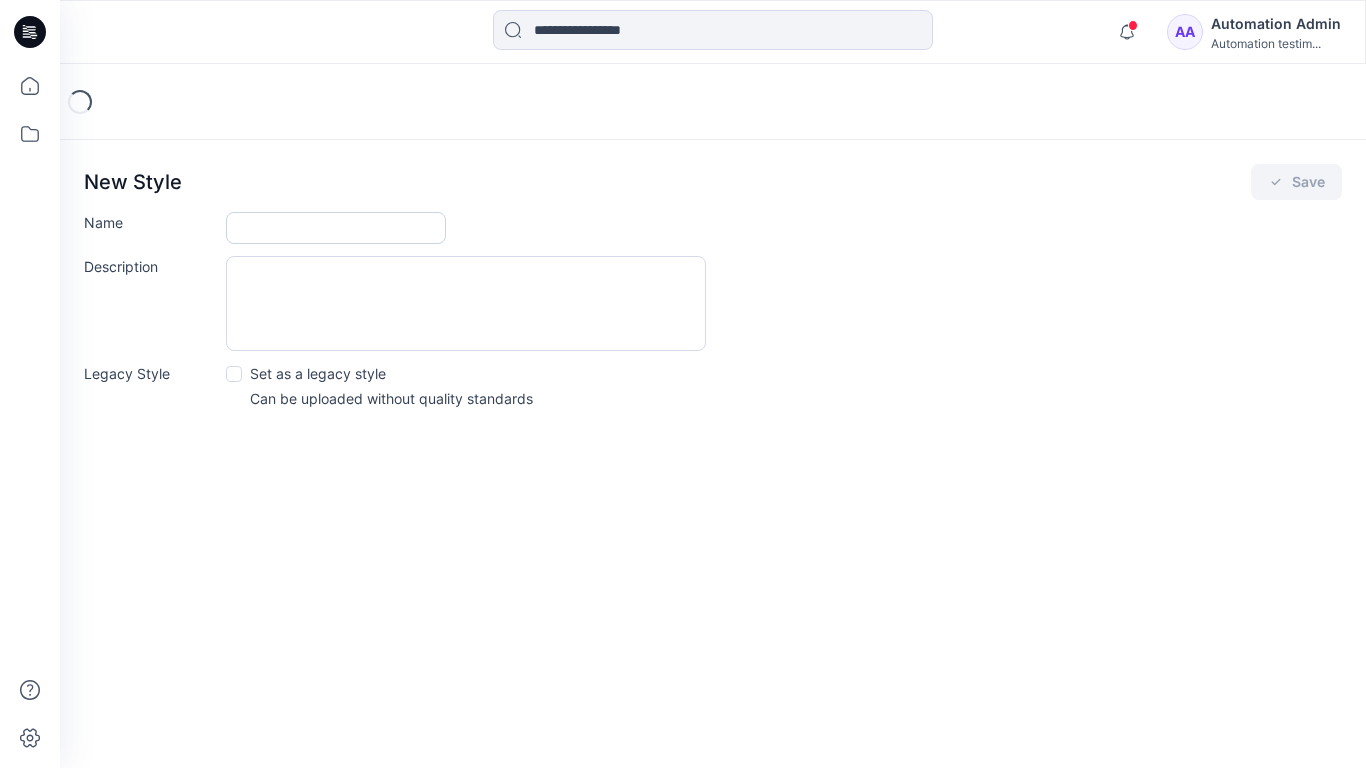 click on "Name" at bounding box center [336, 228] 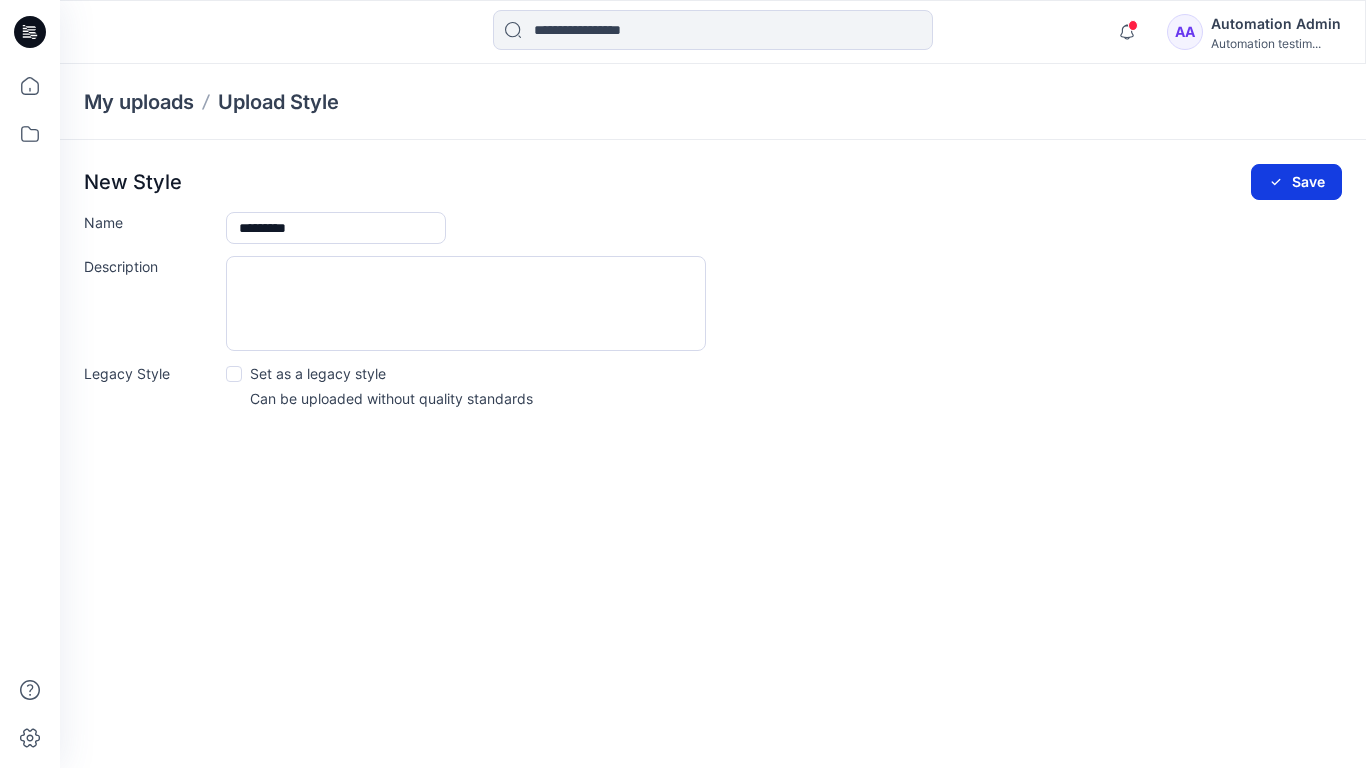 type on "*********" 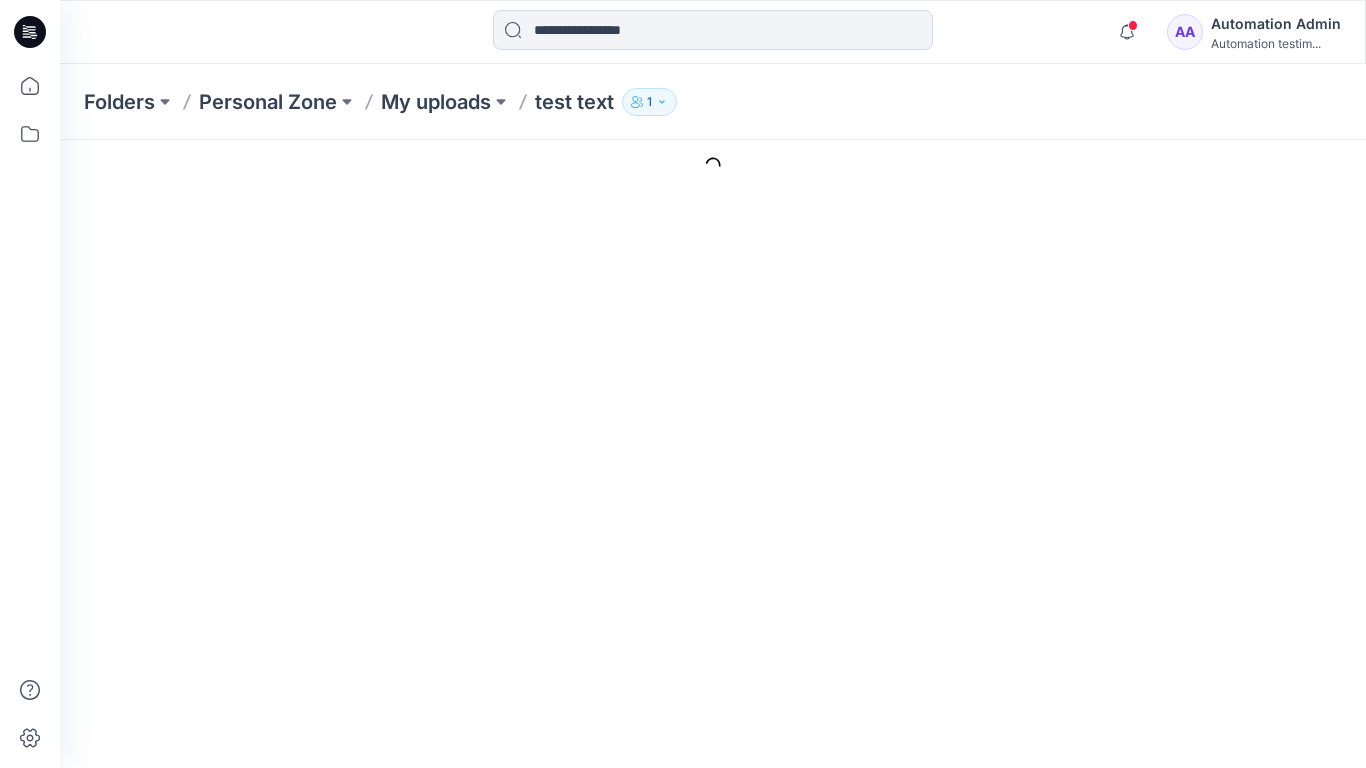 scroll, scrollTop: 0, scrollLeft: 0, axis: both 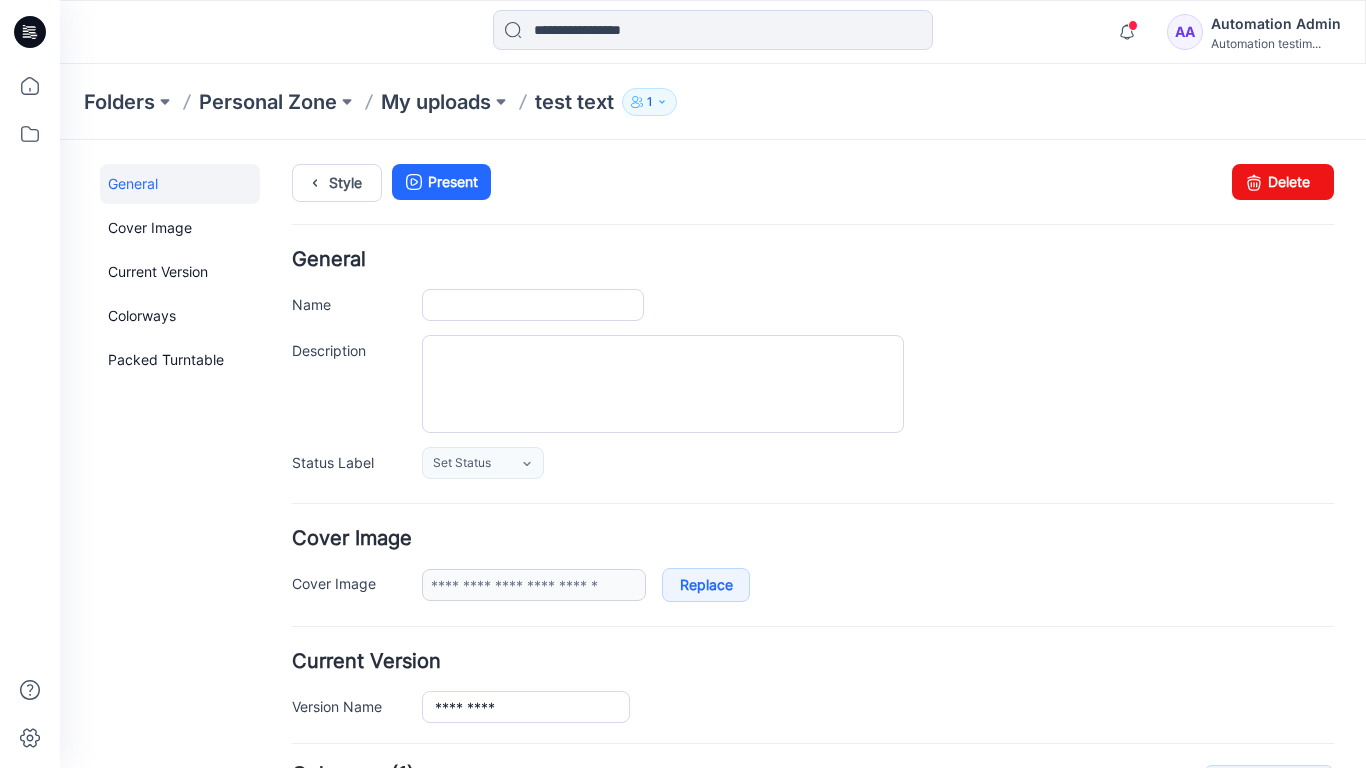 type on "*********" 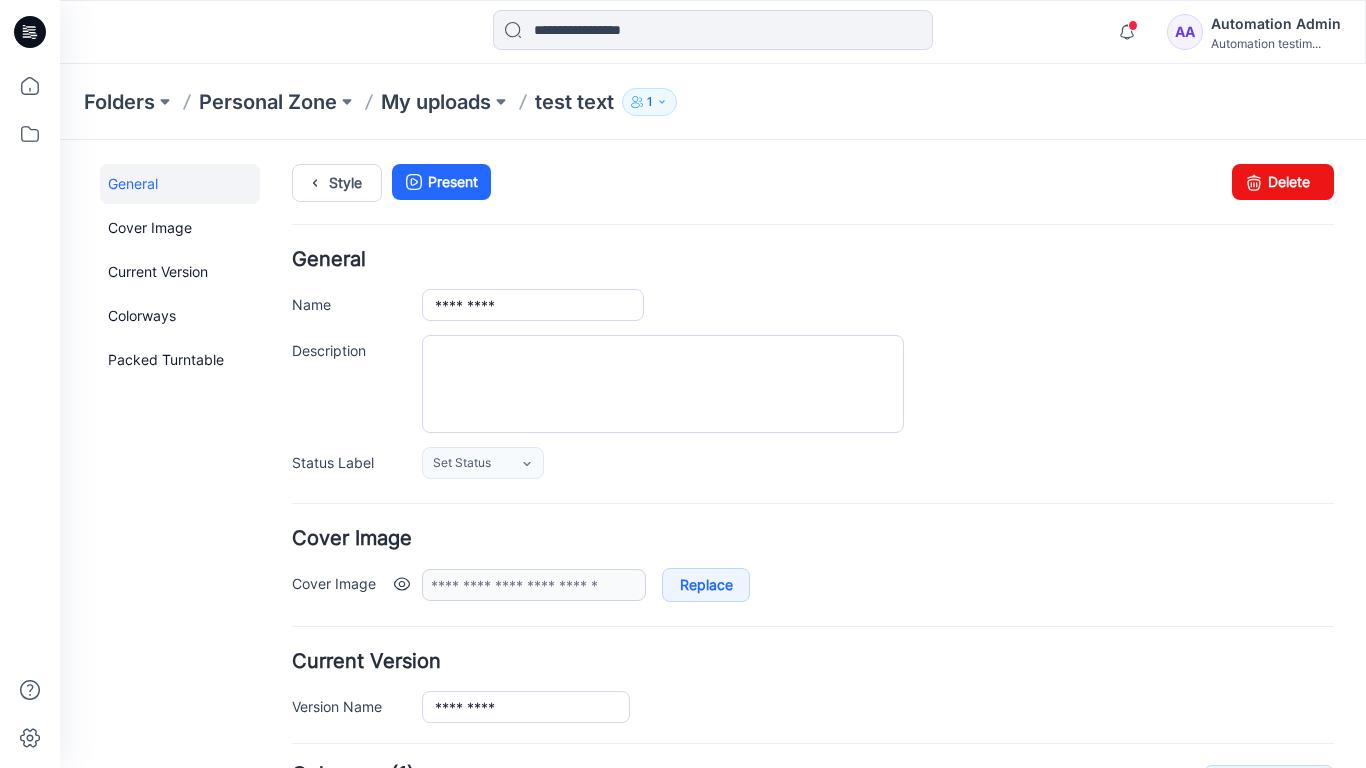 click at bounding box center (402, 584) 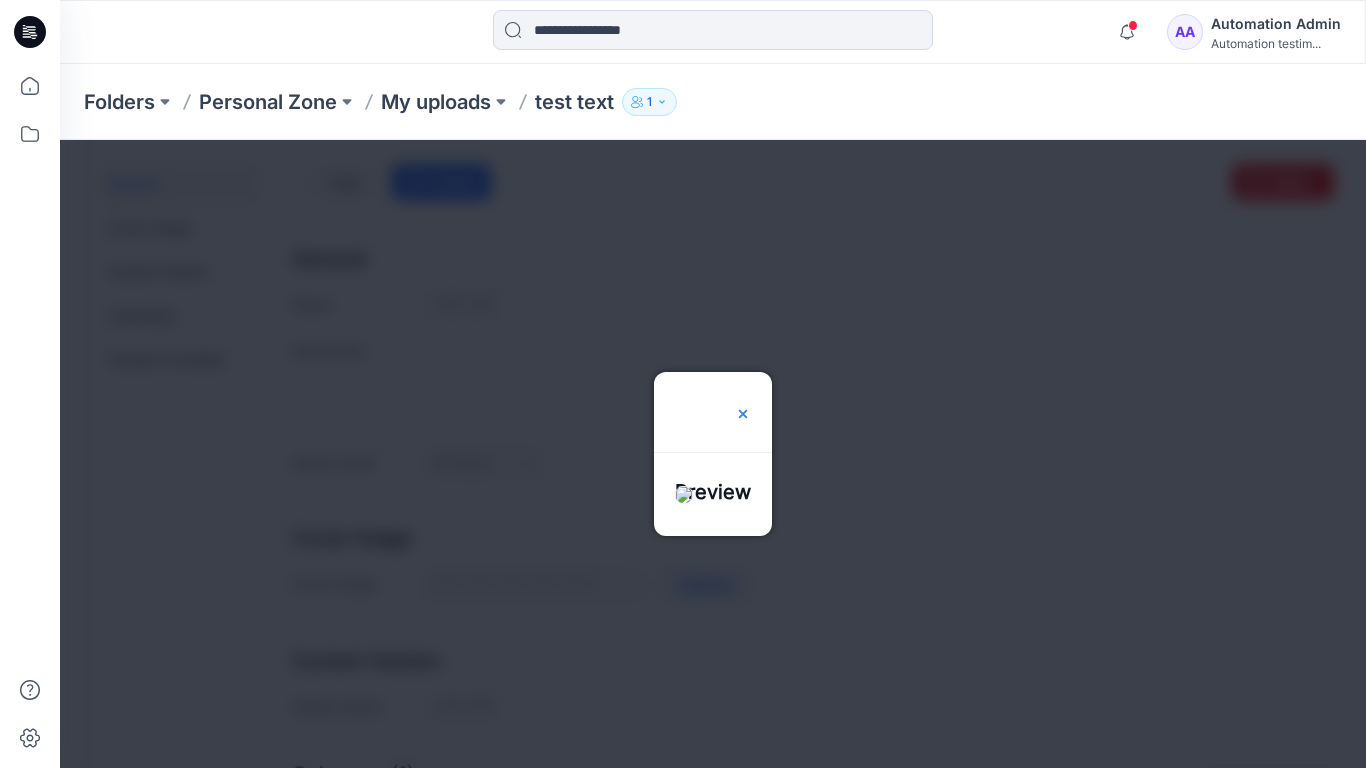 click at bounding box center [743, 414] 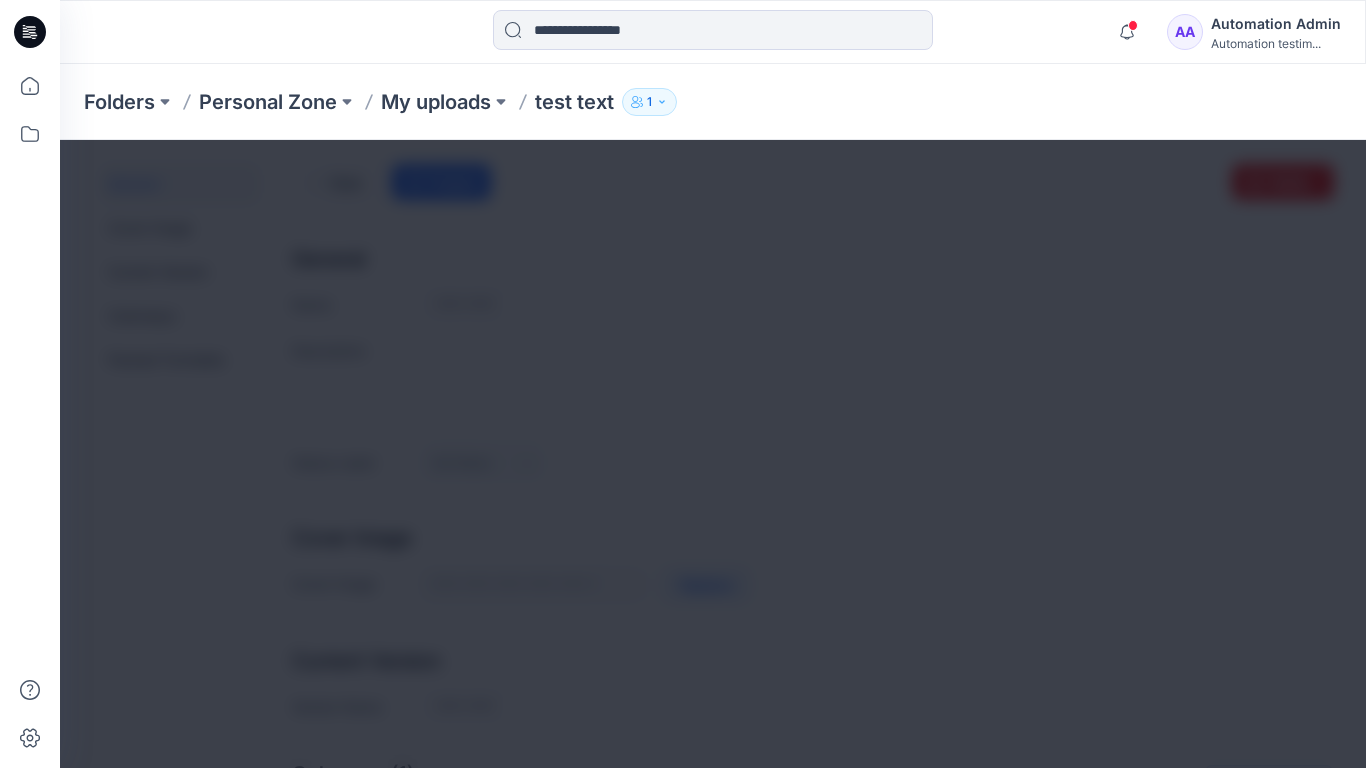 scroll, scrollTop: 131, scrollLeft: 0, axis: vertical 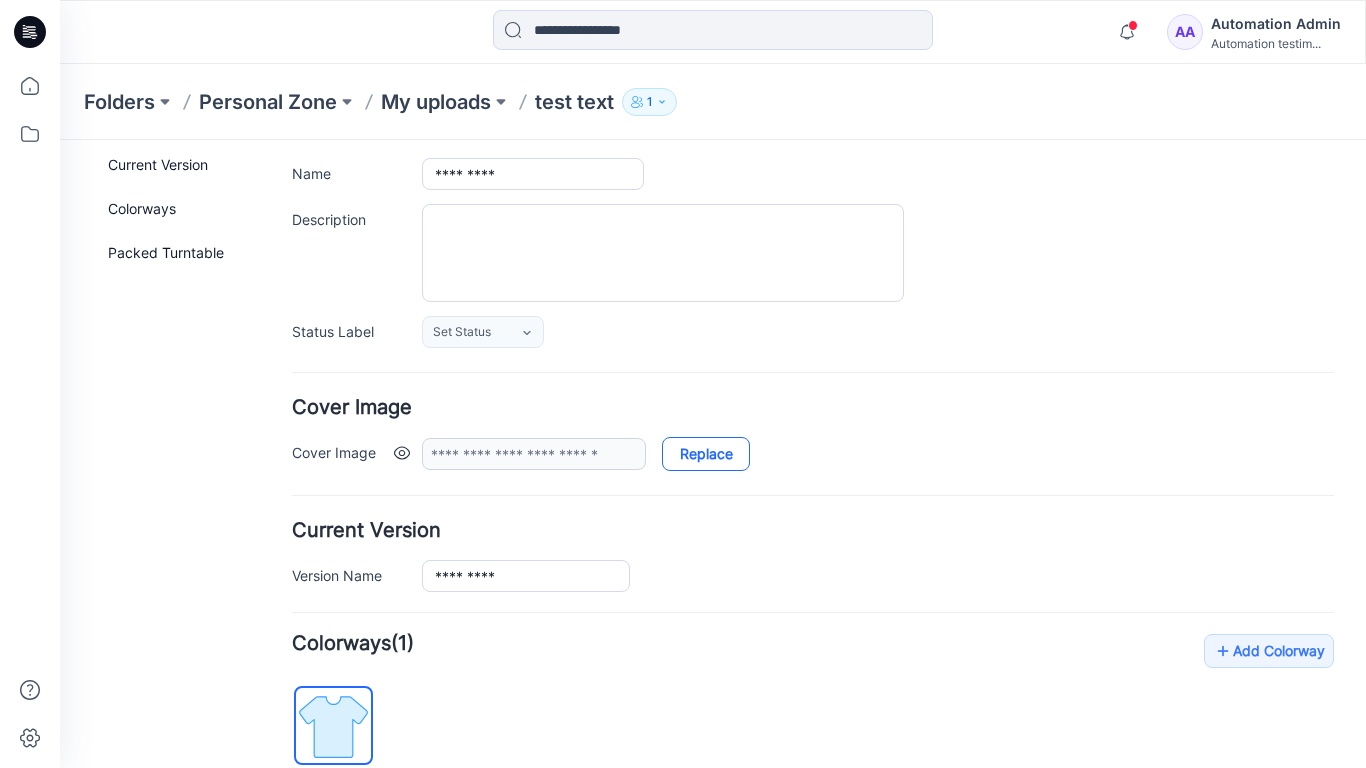 click on "Replace" at bounding box center [706, 454] 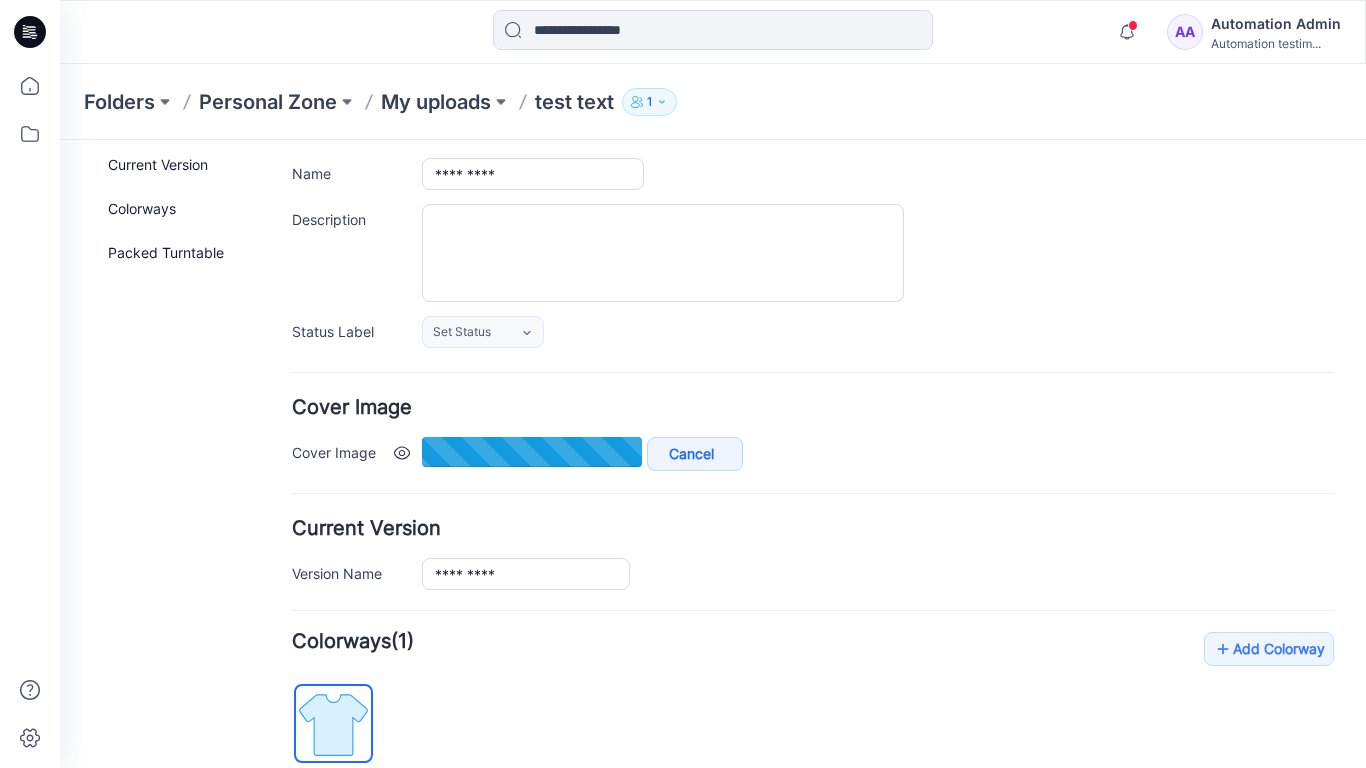 click at bounding box center (402, 453) 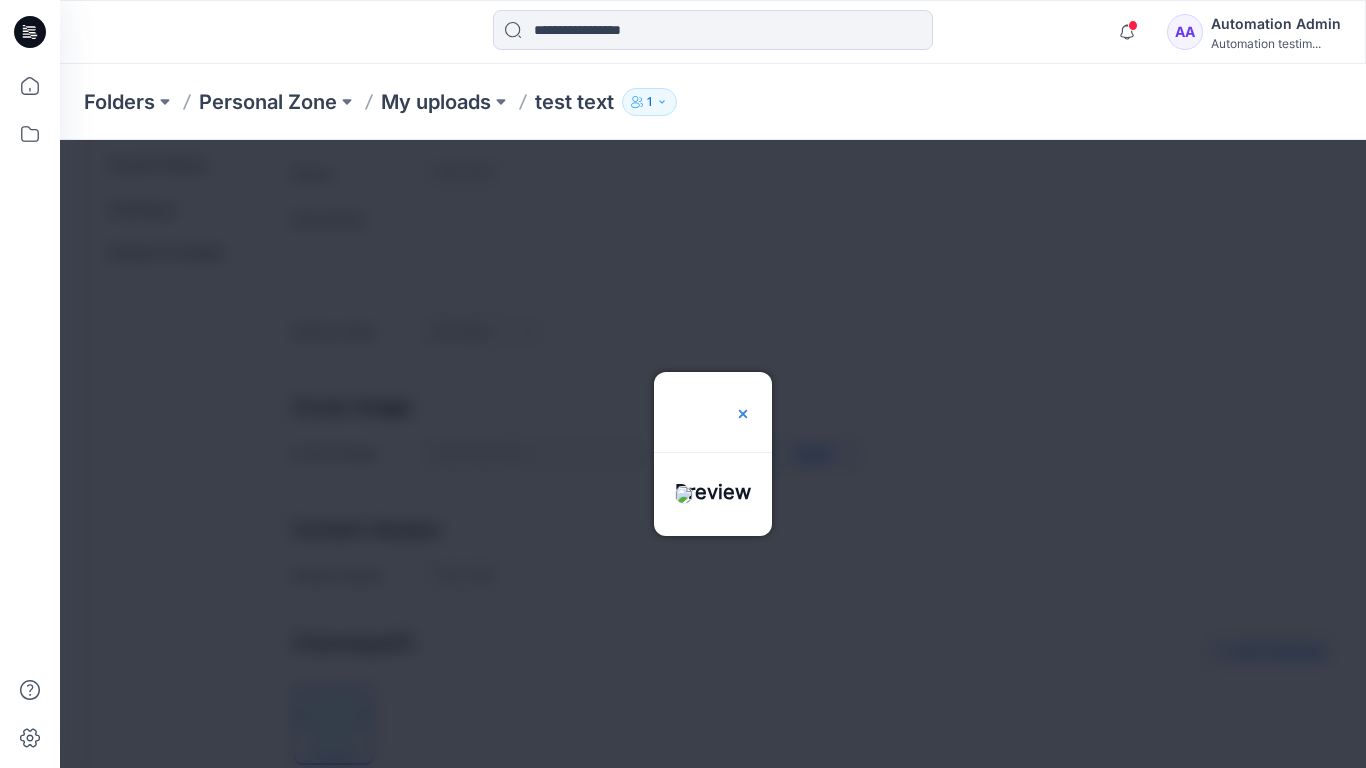 click at bounding box center (743, 414) 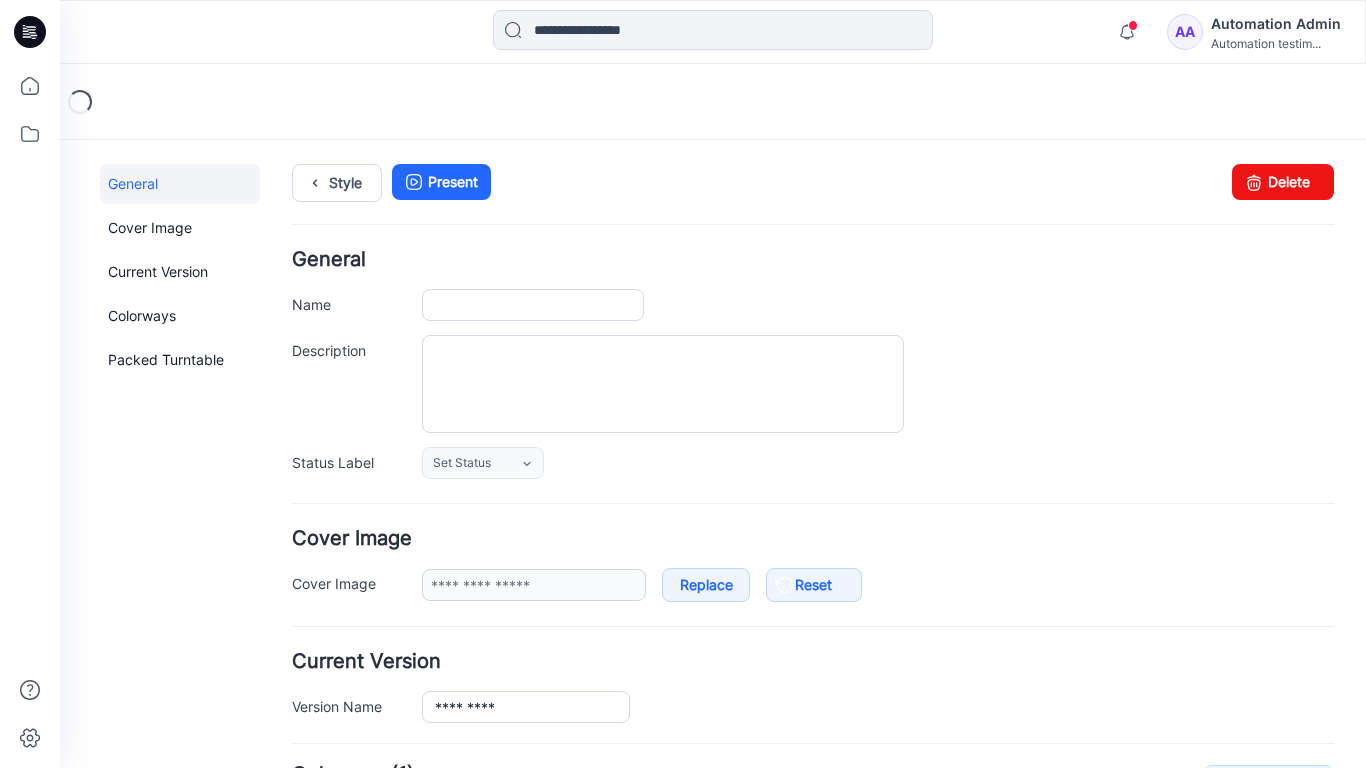 scroll, scrollTop: 0, scrollLeft: 0, axis: both 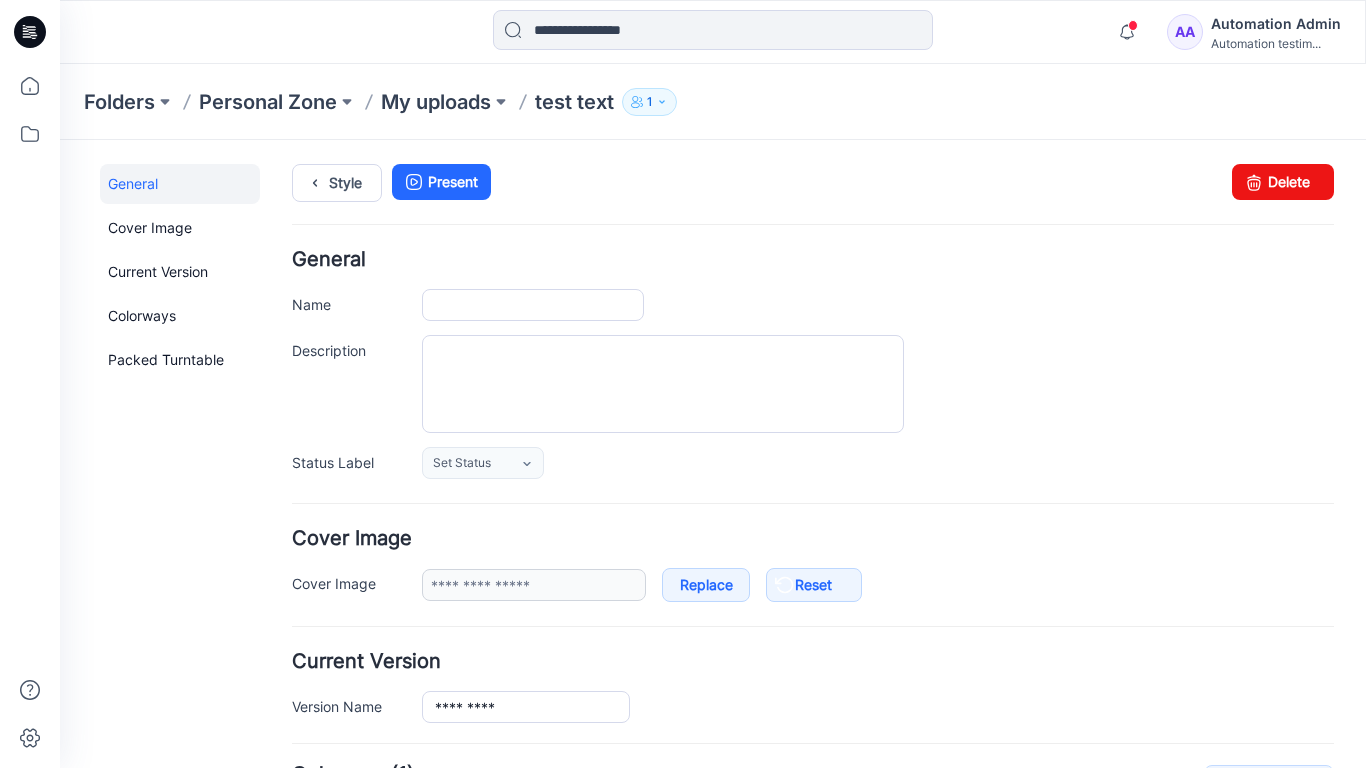 type on "*********" 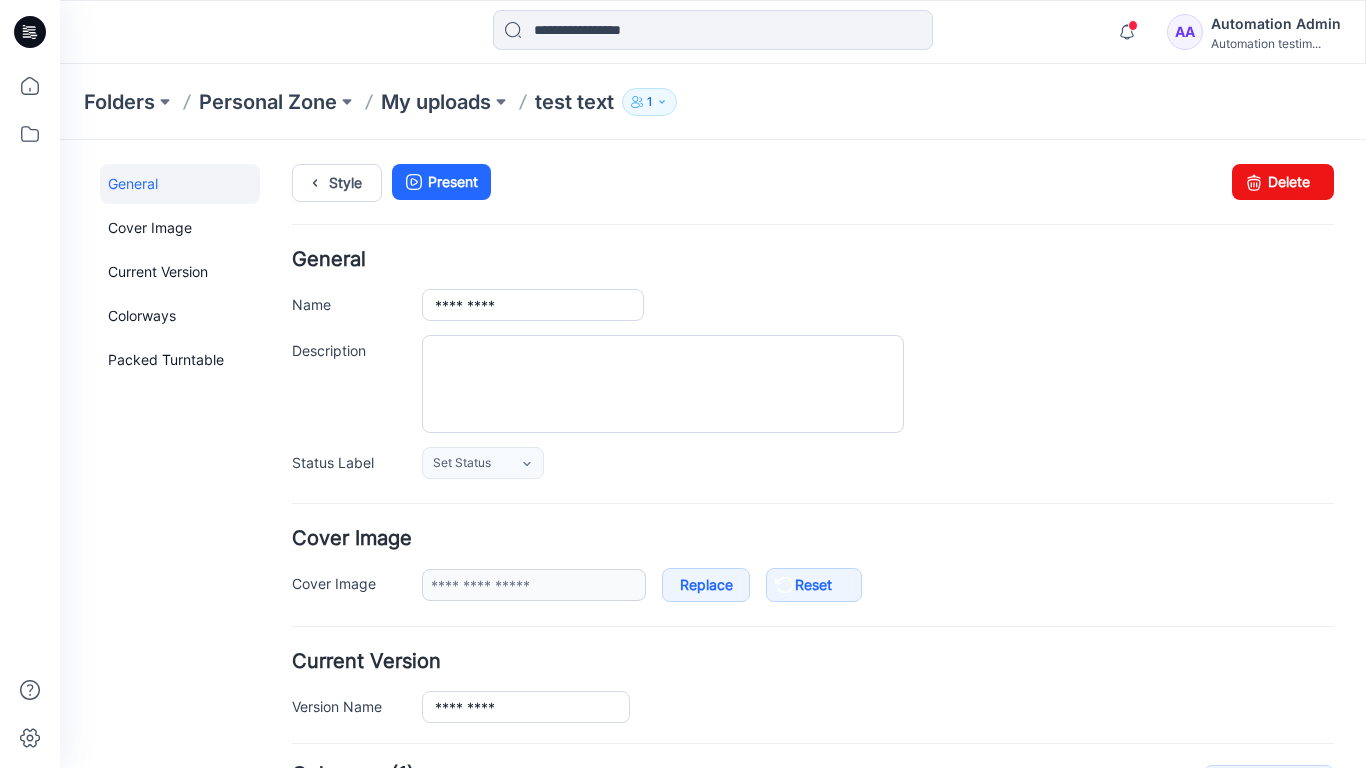 type on "**********" 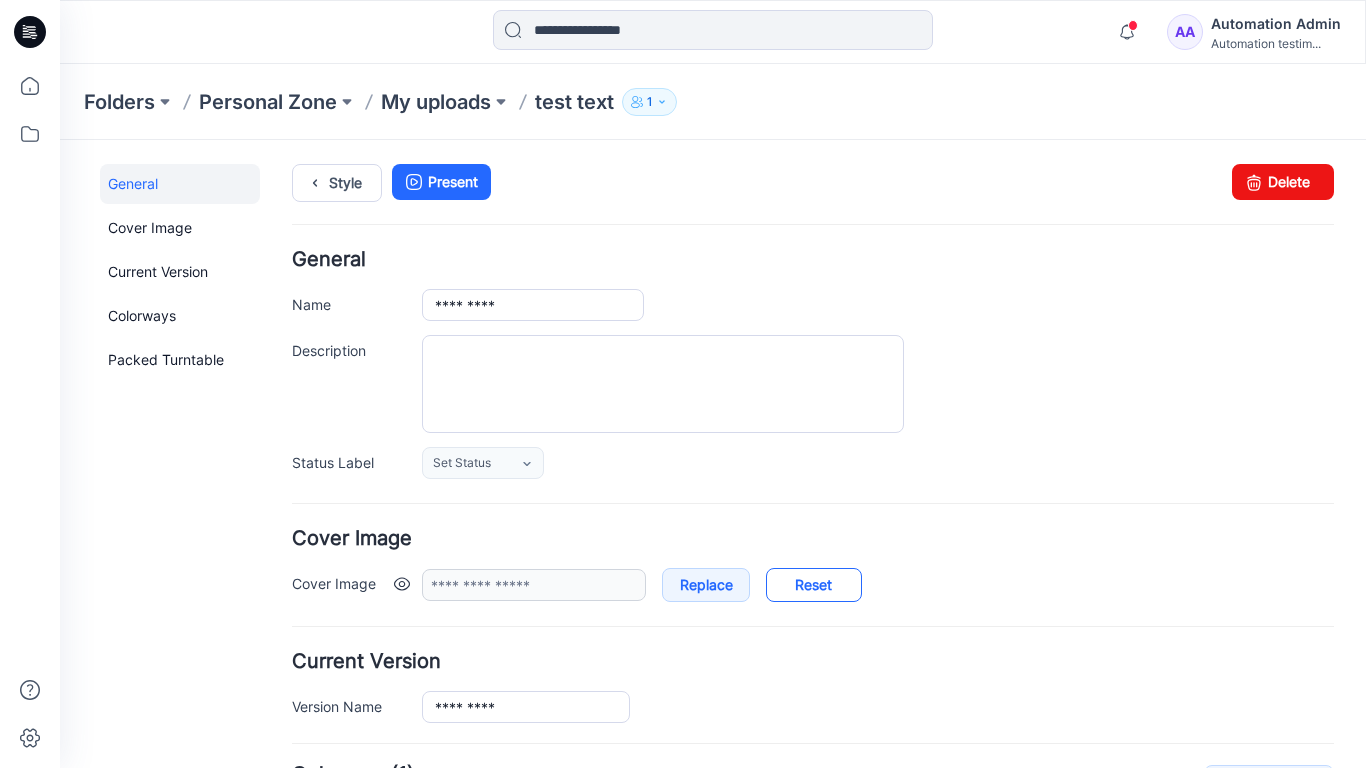 click on "Reset" at bounding box center [814, 585] 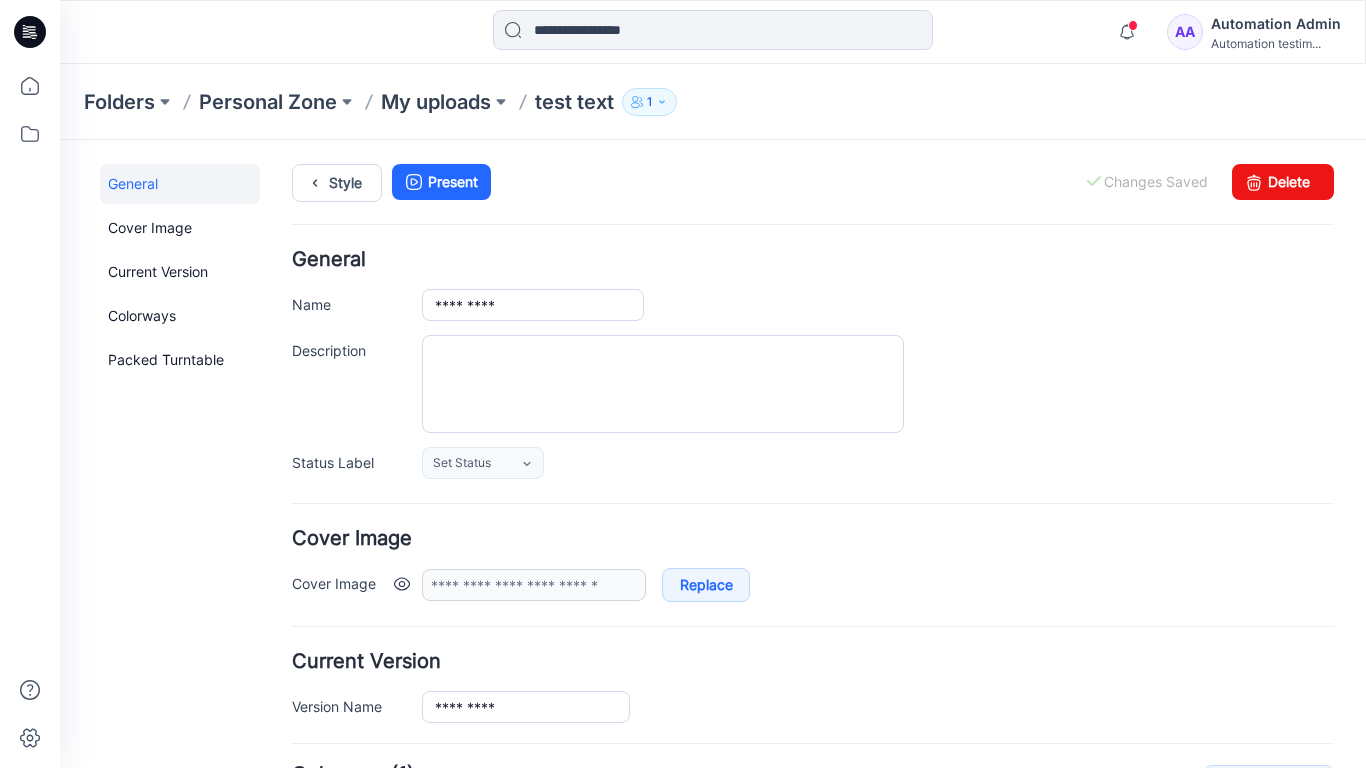 click at bounding box center (402, 584) 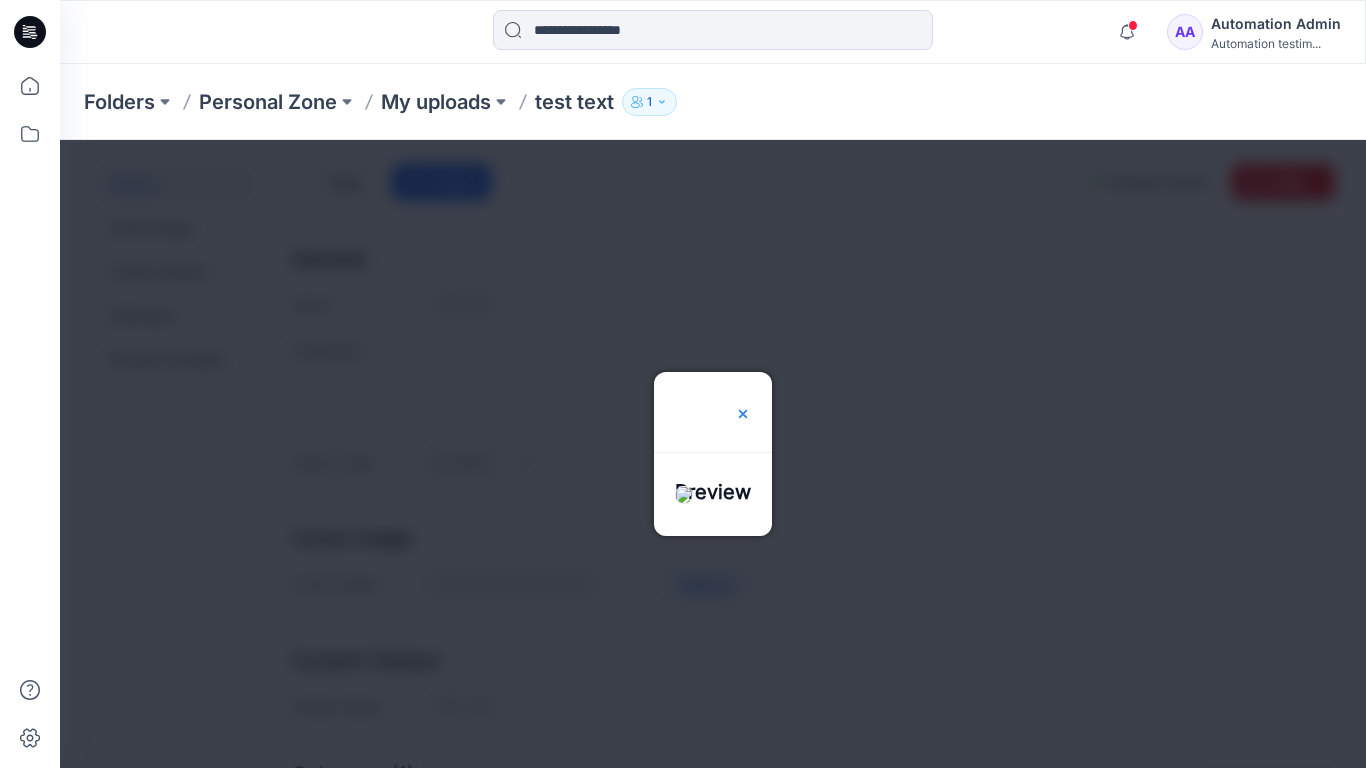 click at bounding box center [743, 414] 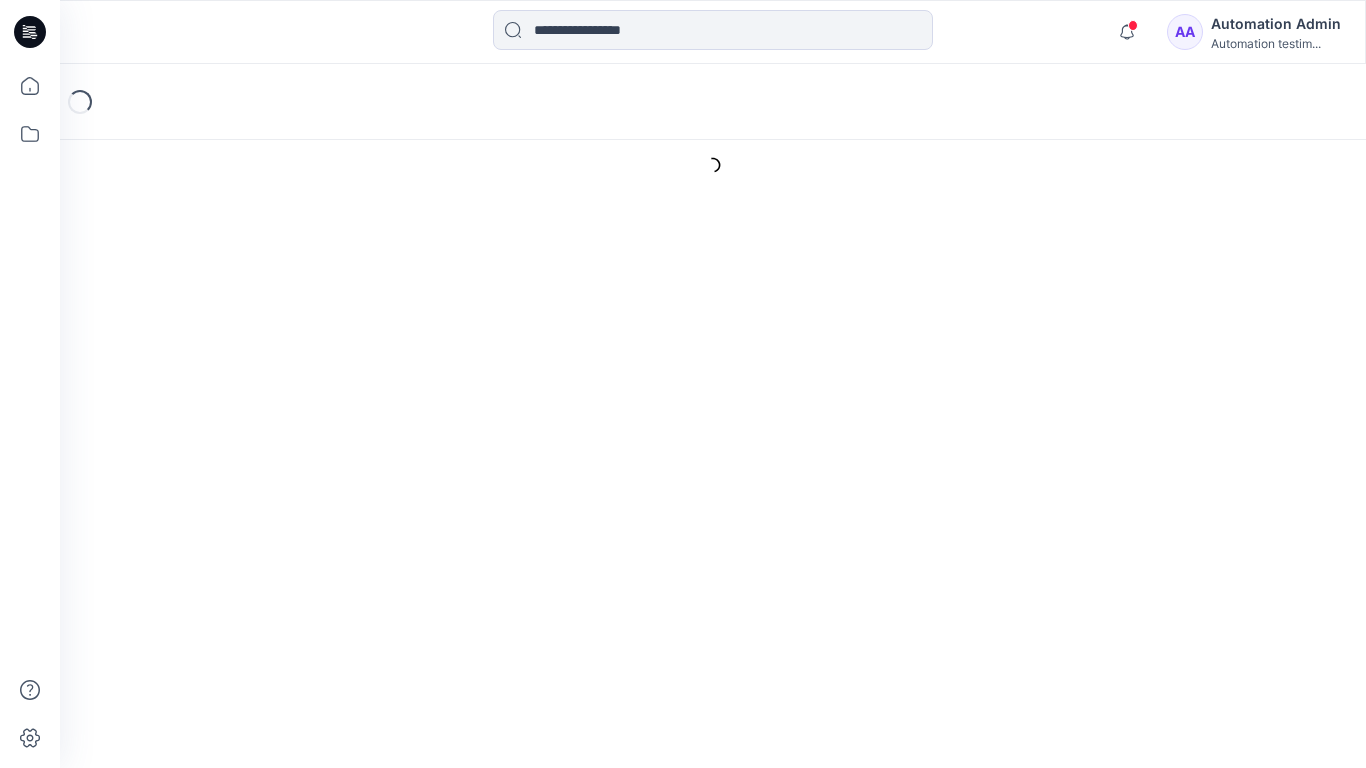 scroll, scrollTop: 0, scrollLeft: 0, axis: both 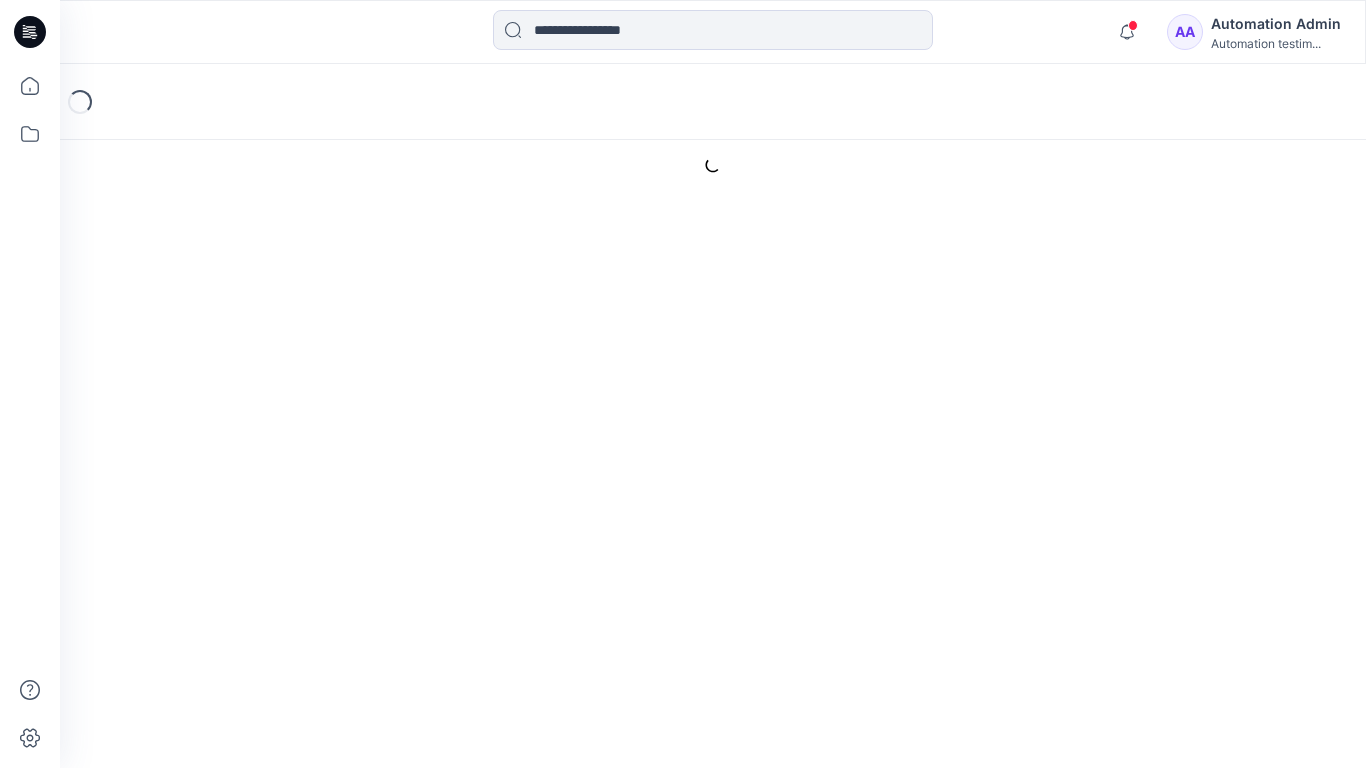 click on "Delete" at bounding box center [1283, 232] 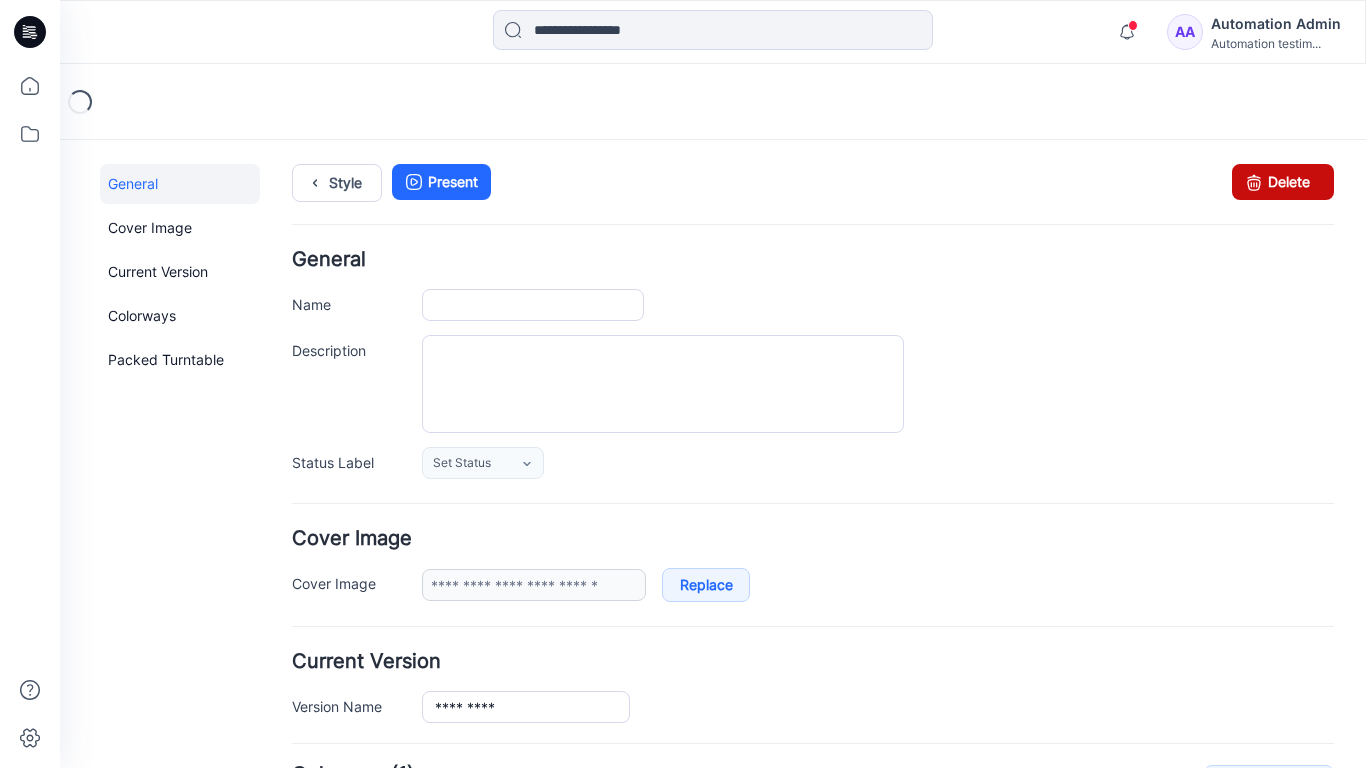 type on "*********" 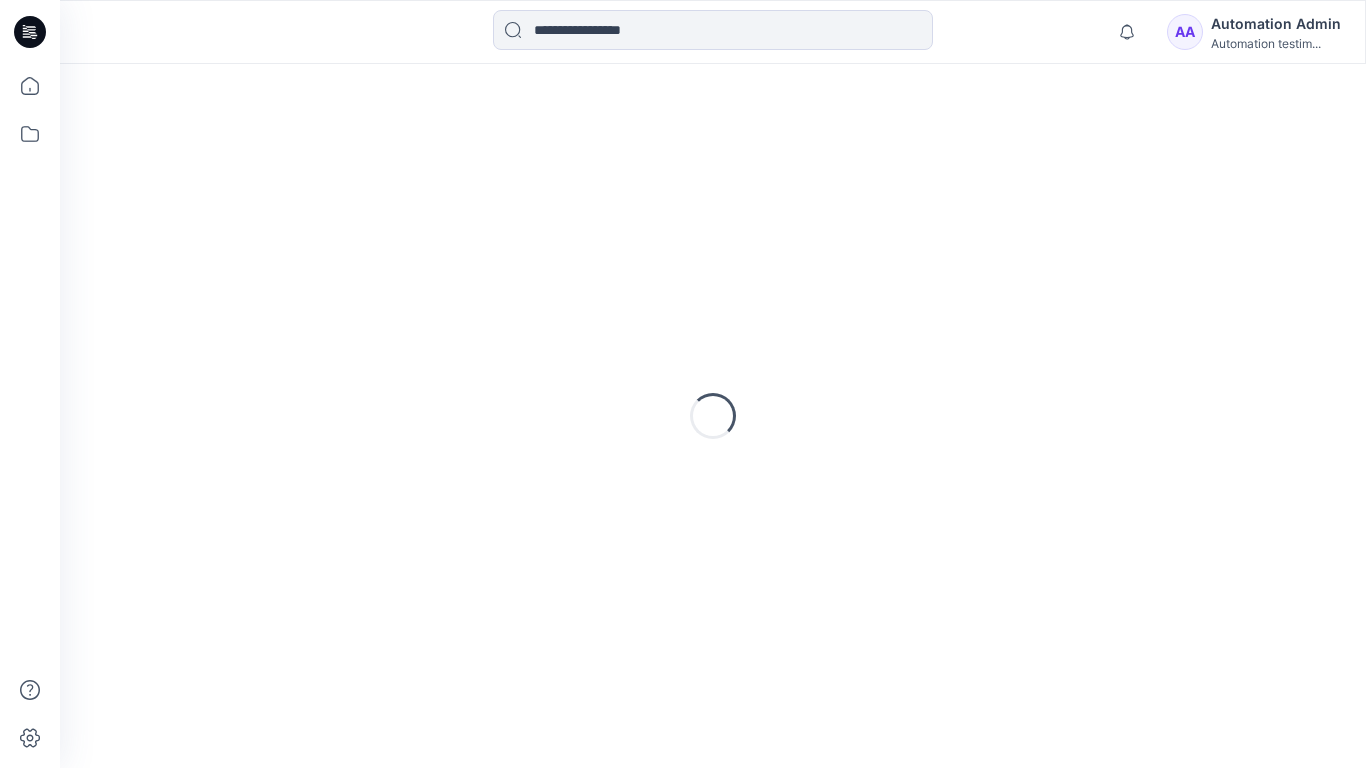 scroll, scrollTop: 0, scrollLeft: 0, axis: both 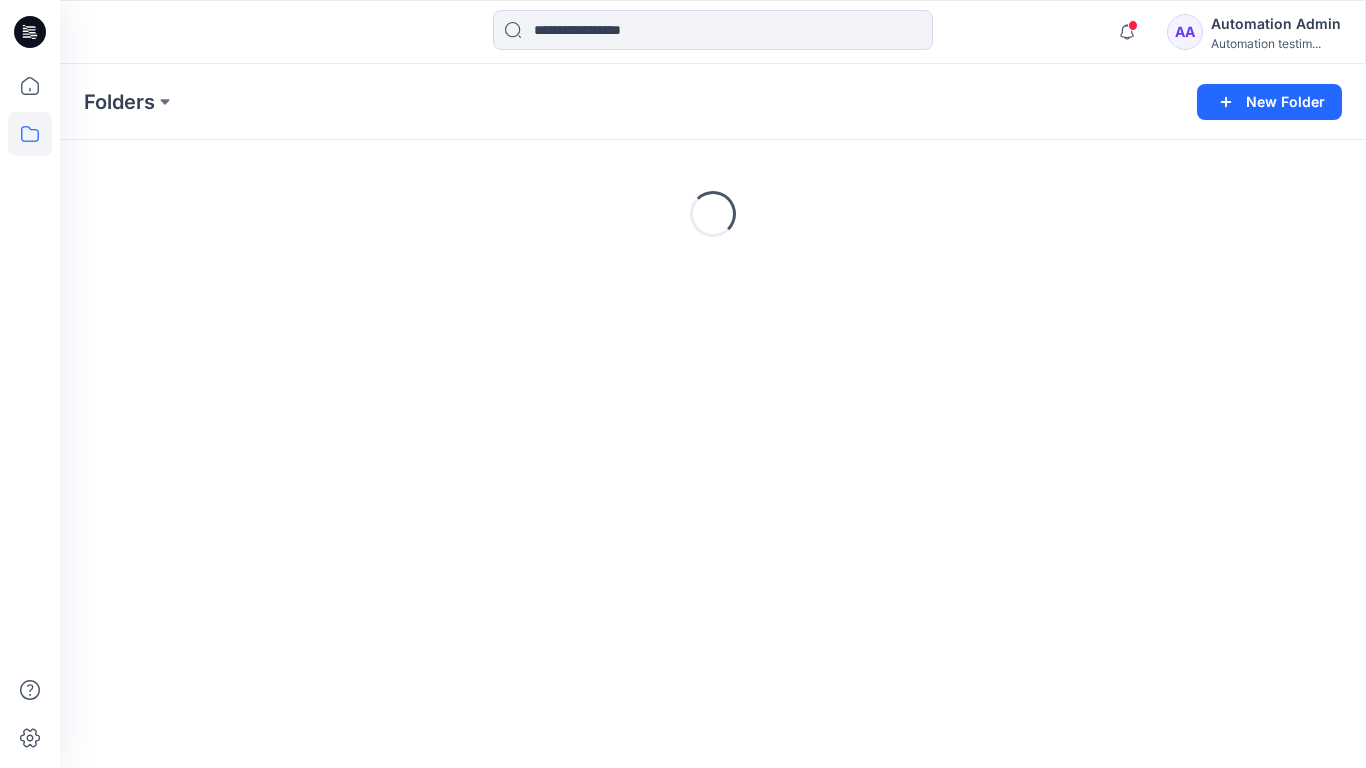 click on "AA Automation Admin Automation testim..." at bounding box center (1254, 32) 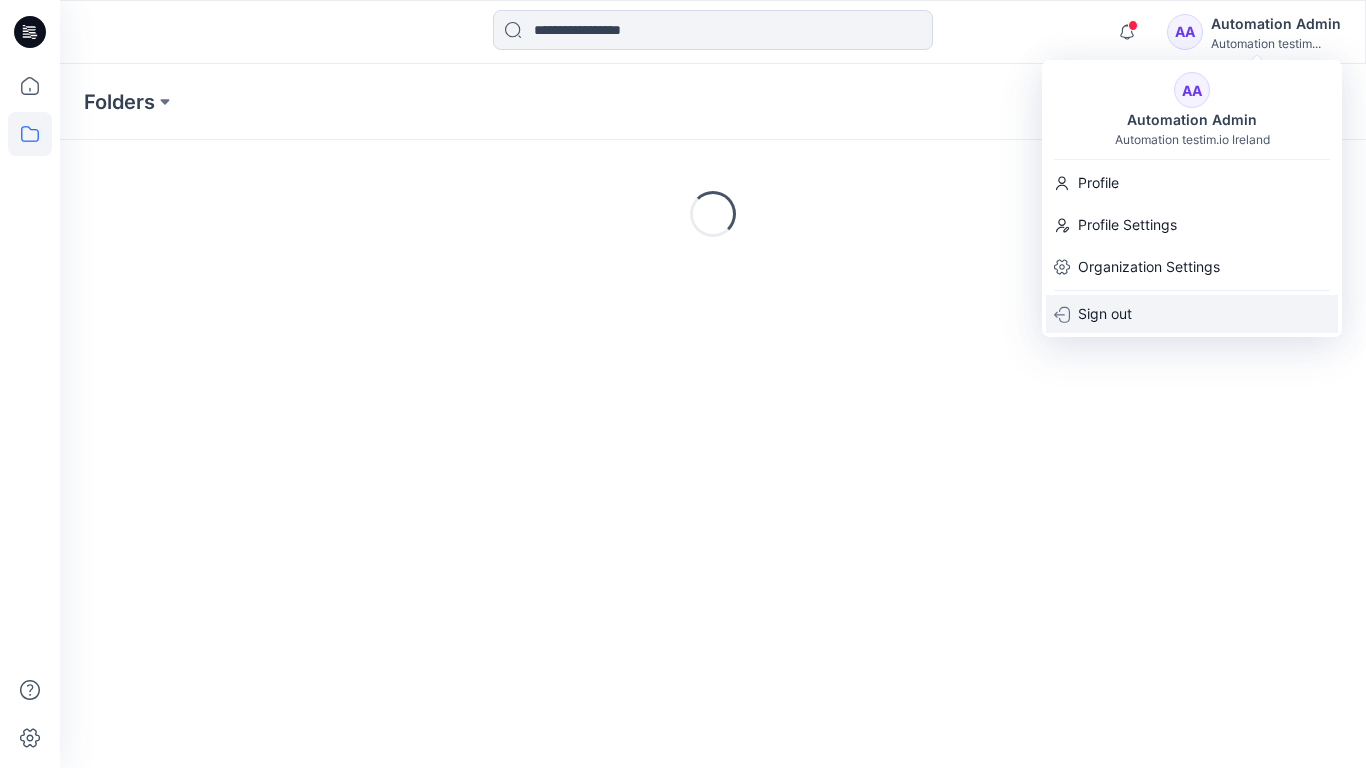 click on "Sign out" at bounding box center (1192, 314) 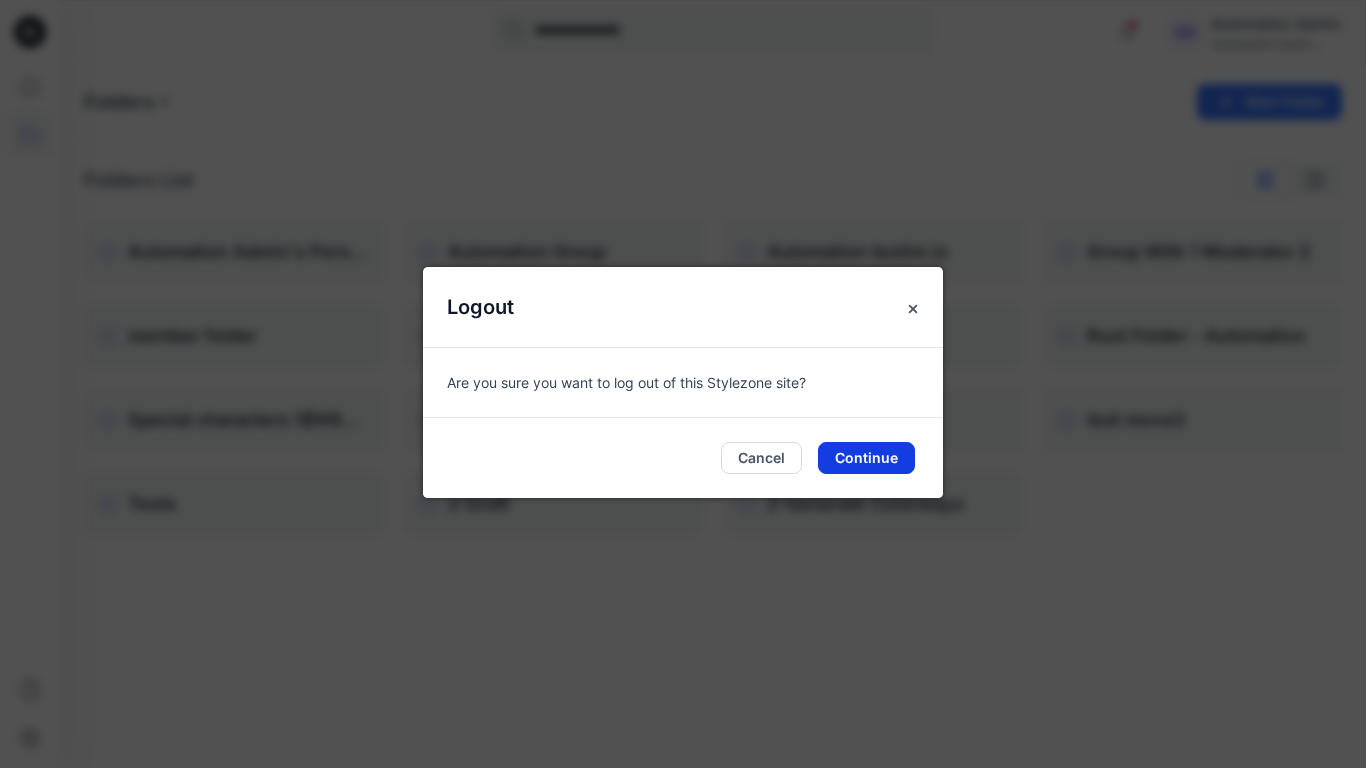 click on "Continue" at bounding box center [866, 458] 